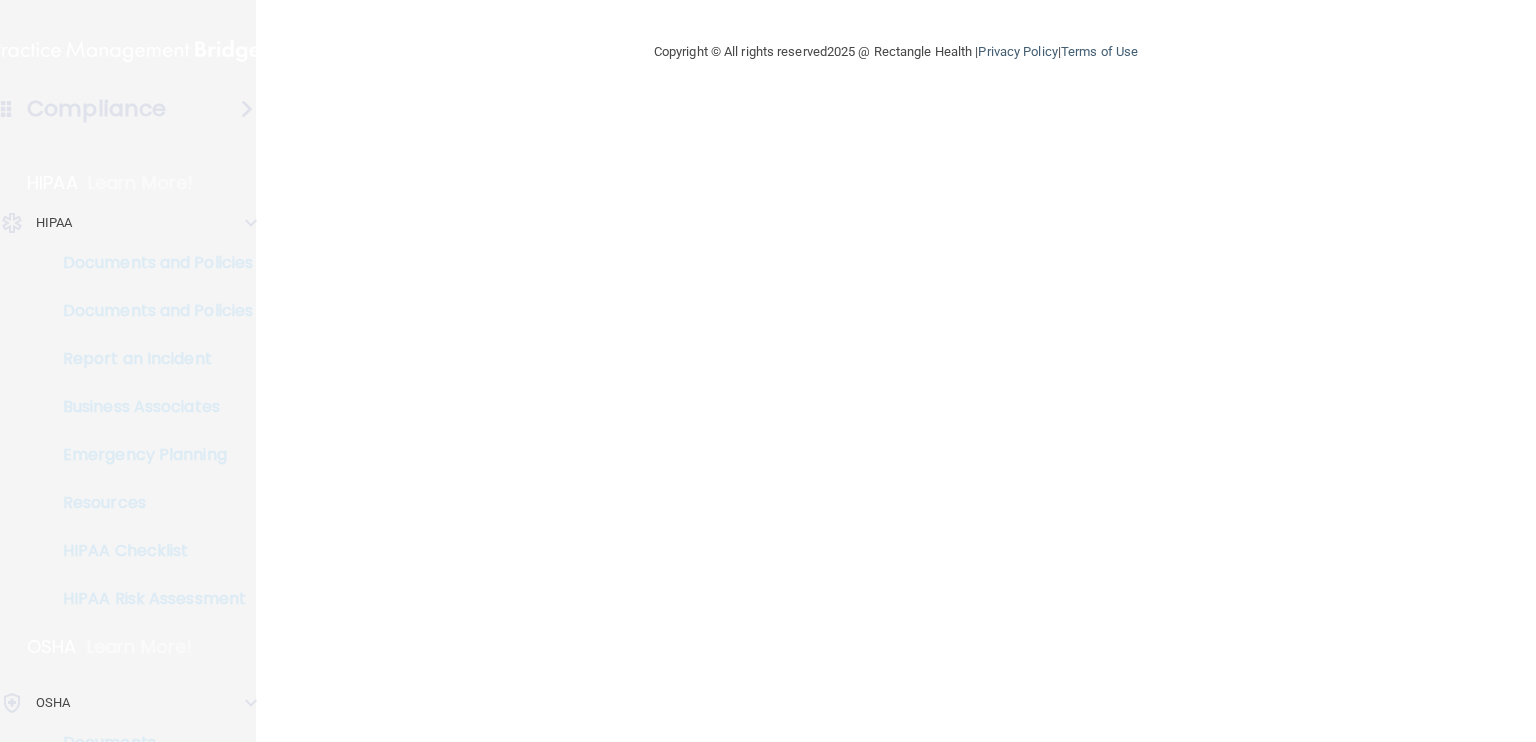 scroll, scrollTop: 0, scrollLeft: 0, axis: both 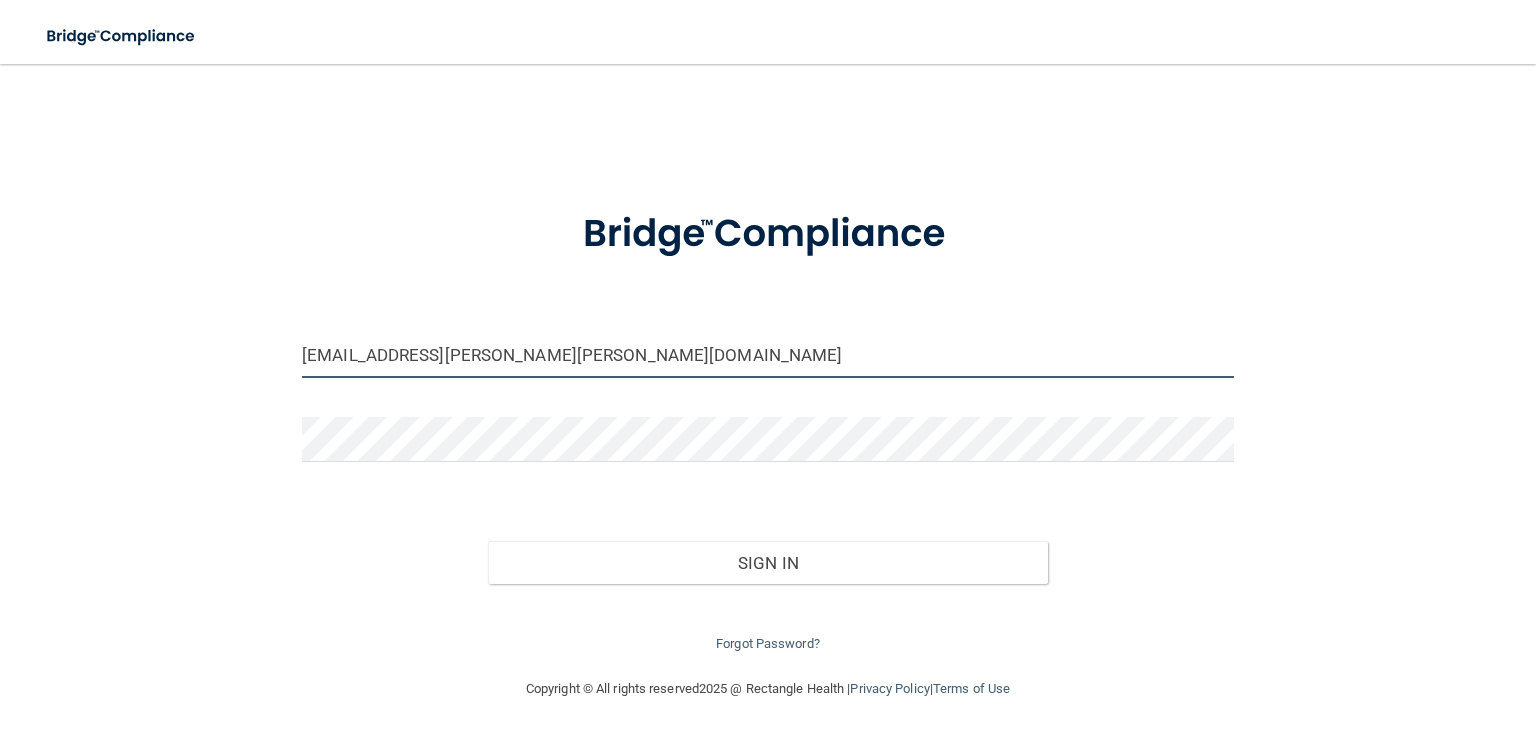 click on "[EMAIL_ADDRESS][PERSON_NAME][PERSON_NAME][DOMAIN_NAME]" at bounding box center [768, 355] 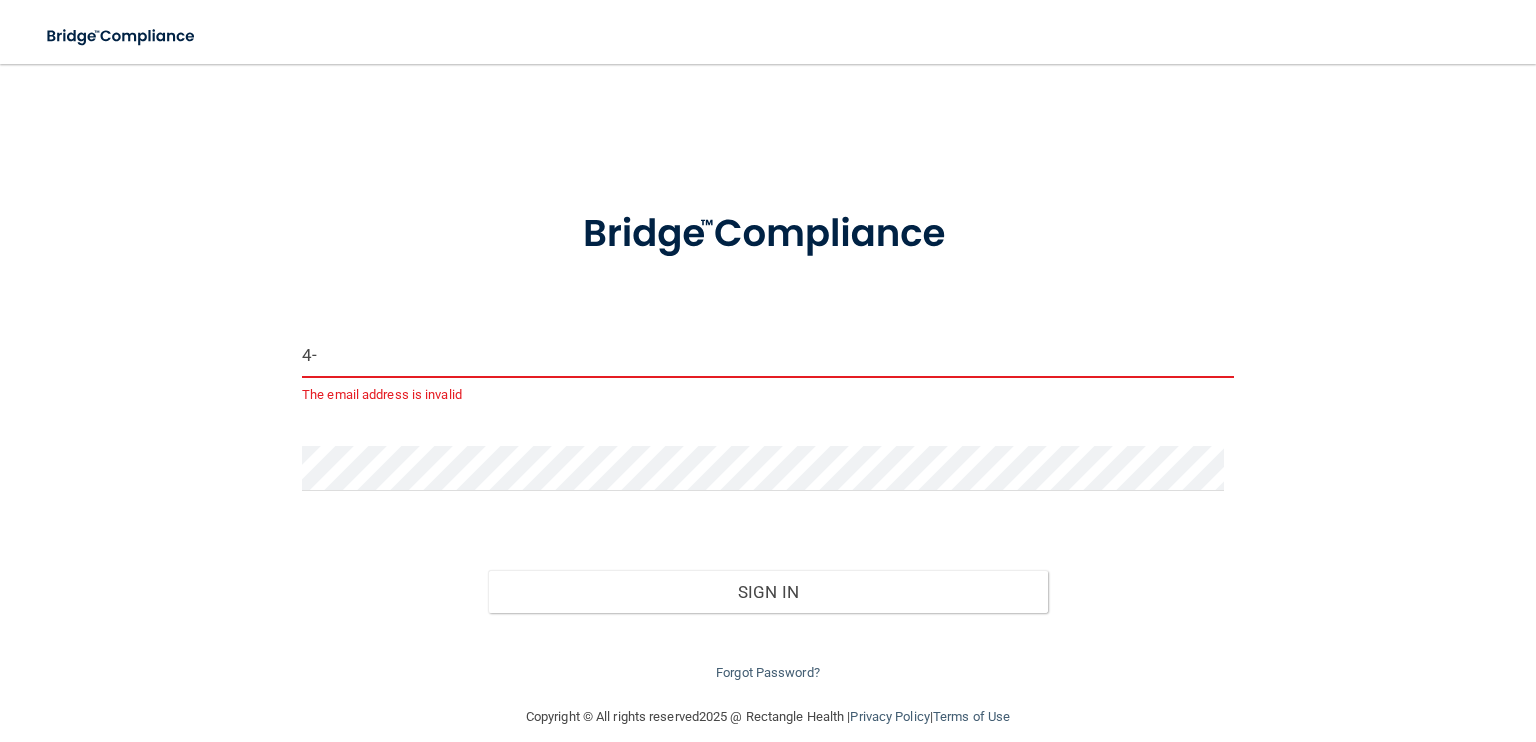 type on "4" 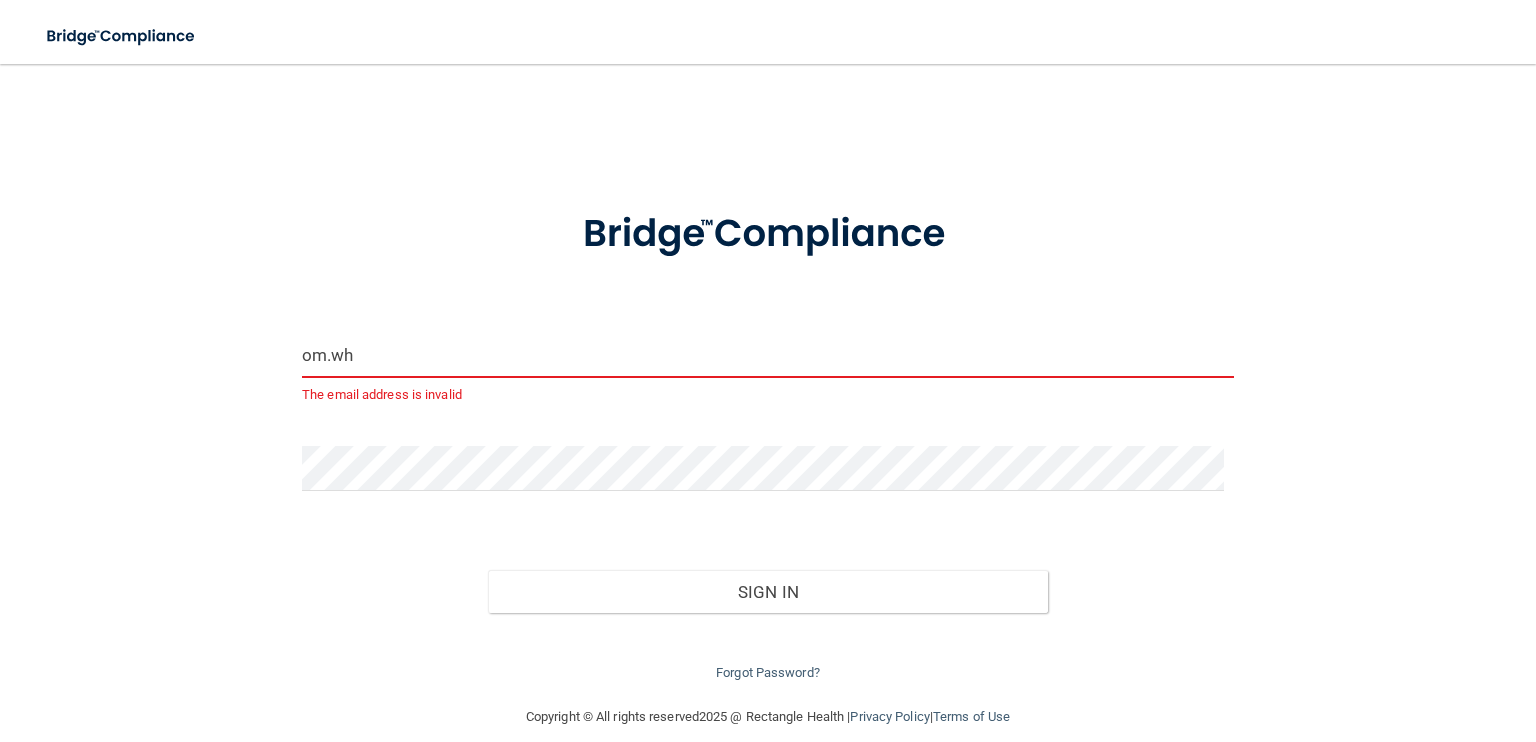 type on "[EMAIL_ADDRESS][DOMAIN_NAME]" 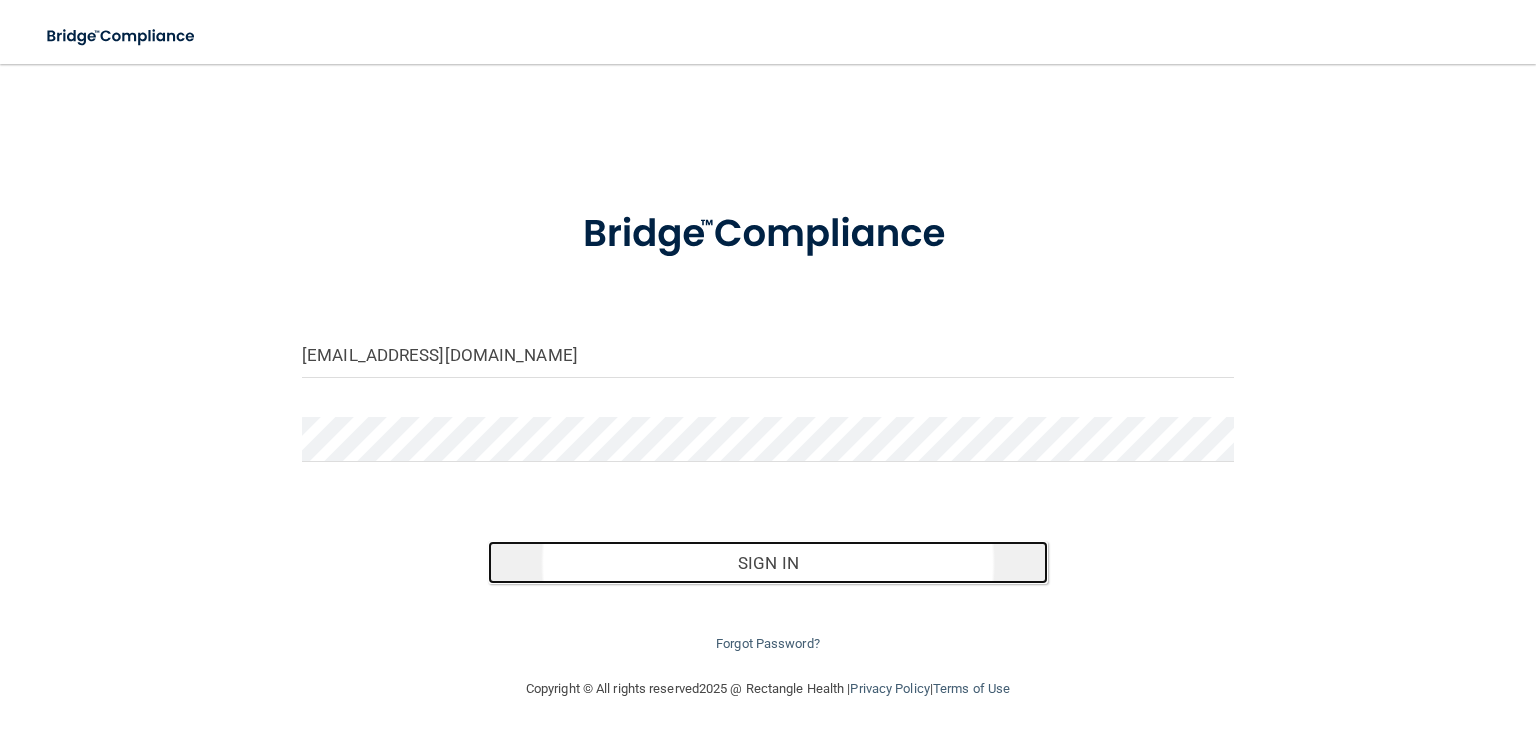 click on "Sign In" at bounding box center (767, 563) 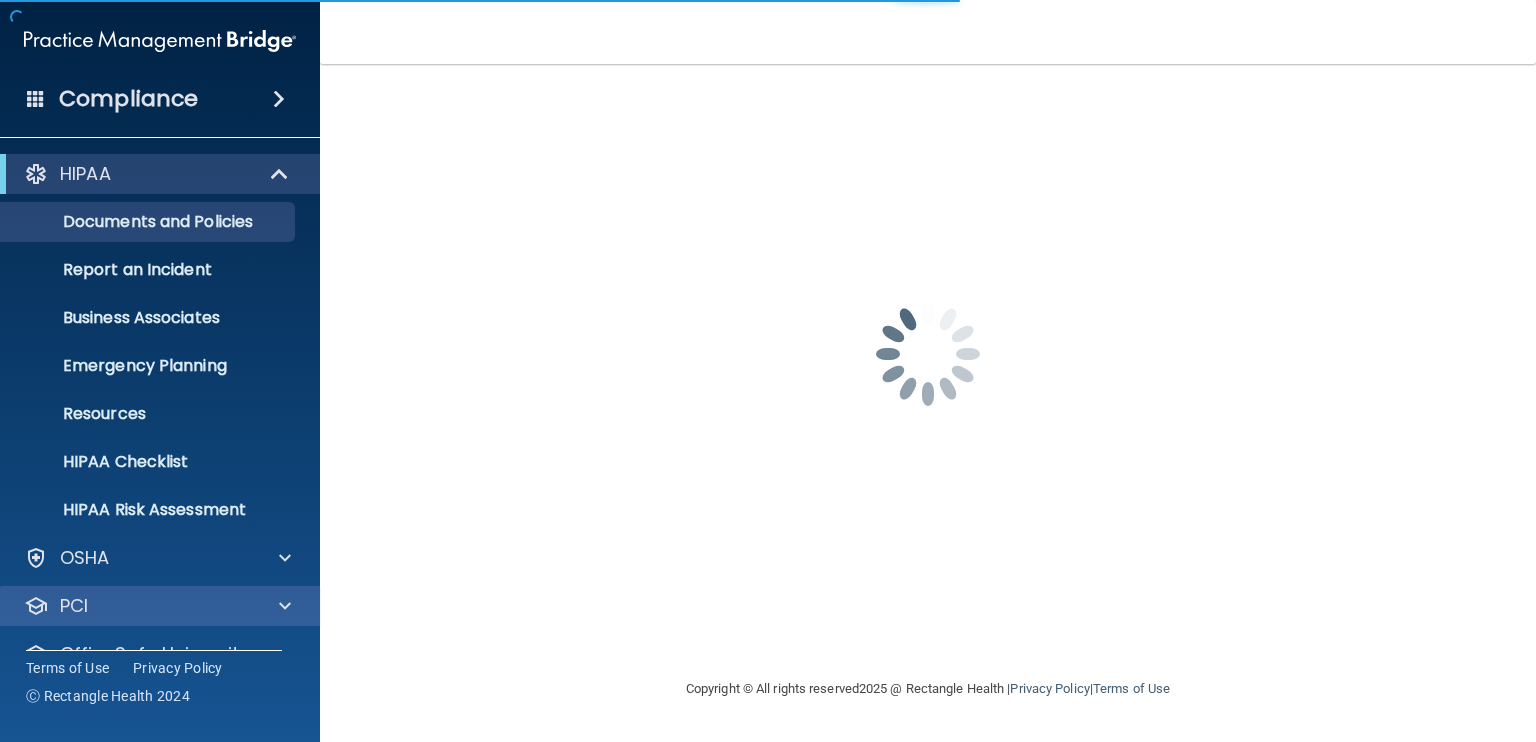 scroll, scrollTop: 88, scrollLeft: 0, axis: vertical 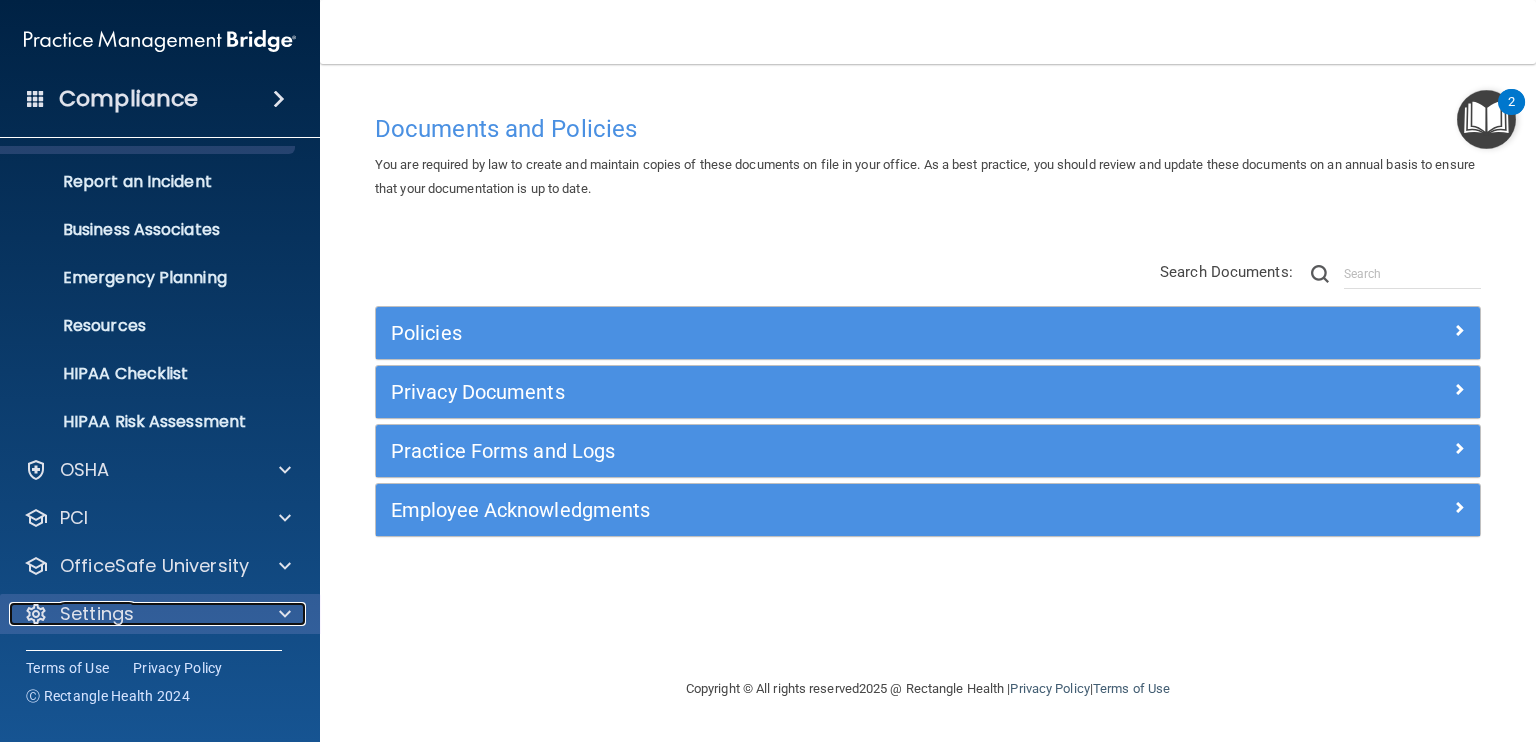click at bounding box center [282, 614] 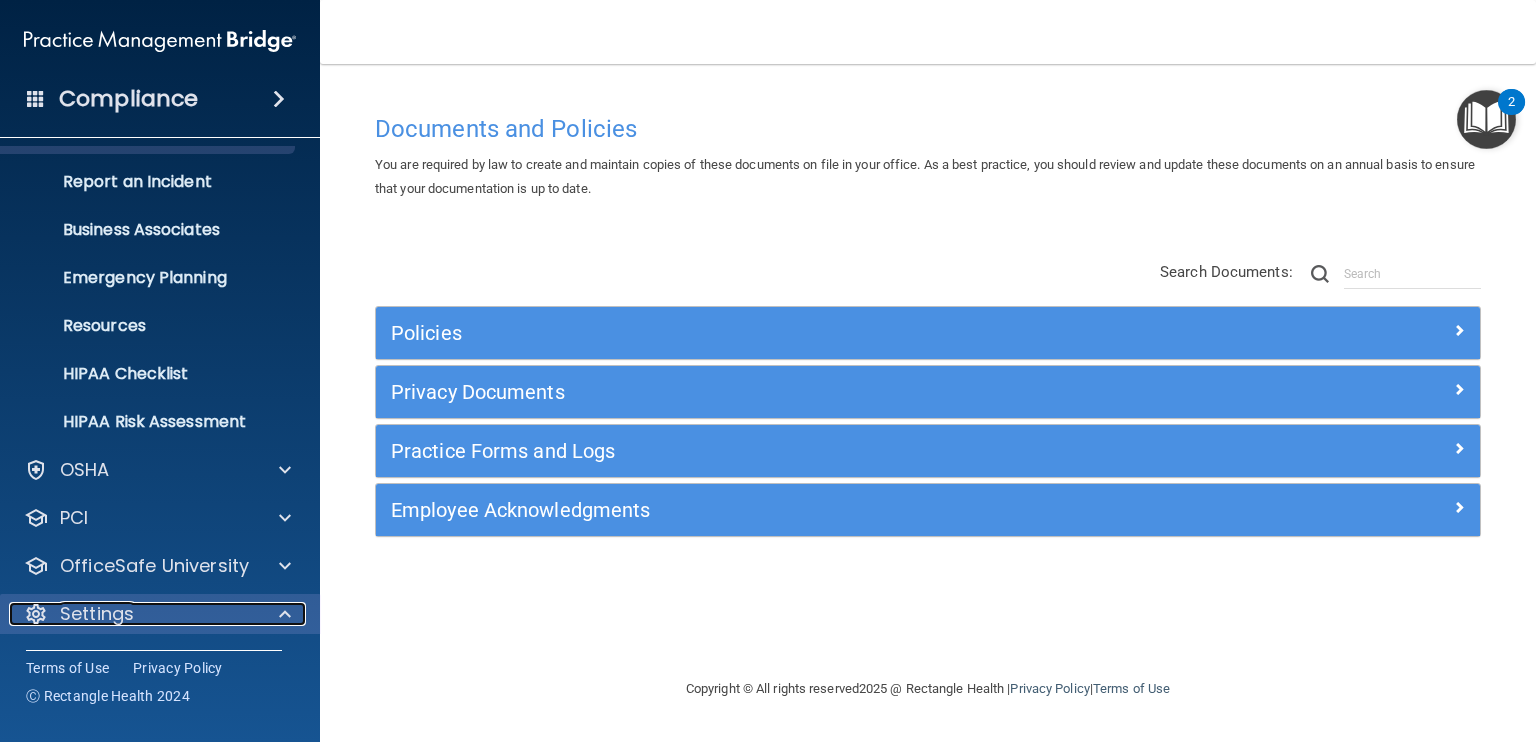 scroll, scrollTop: 328, scrollLeft: 0, axis: vertical 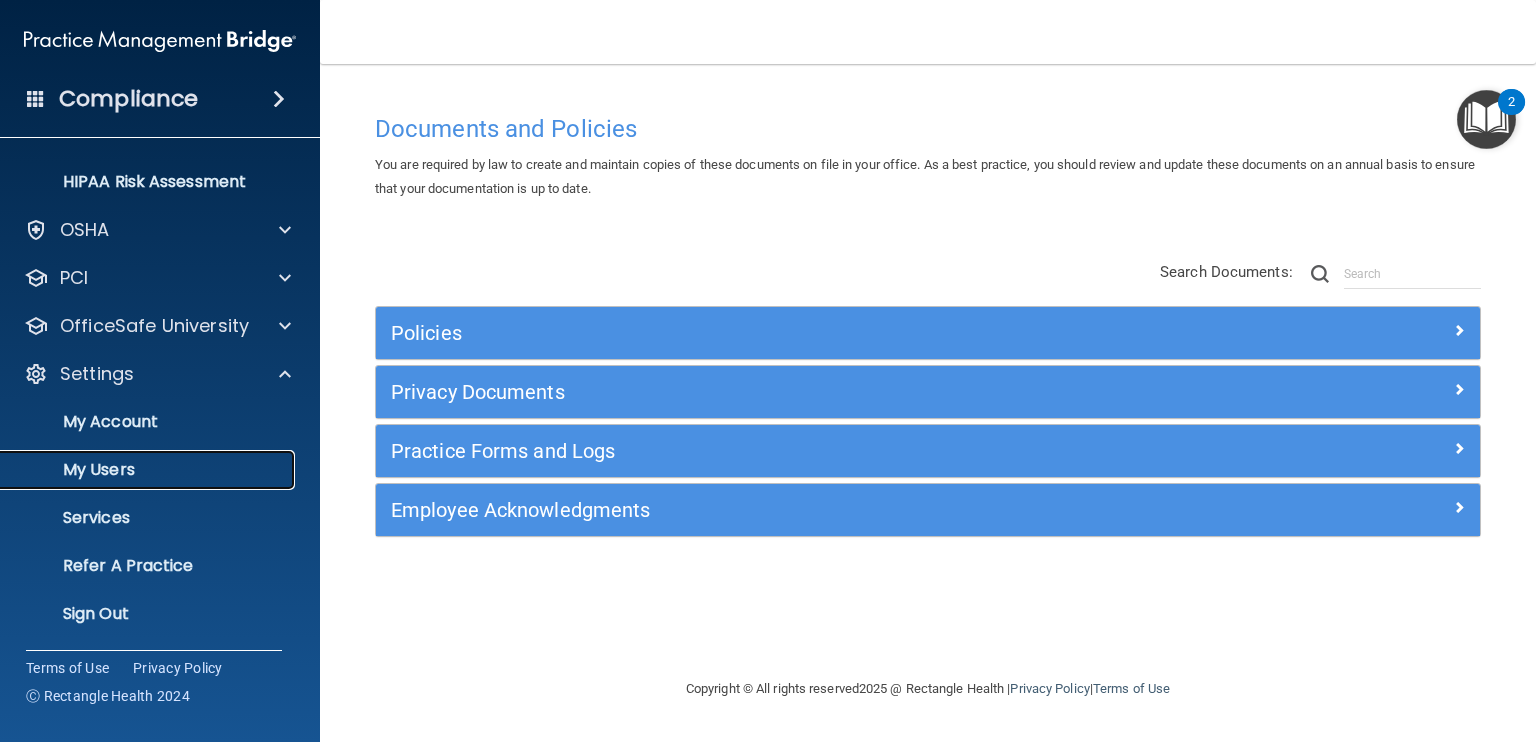 click on "My Users" at bounding box center [149, 470] 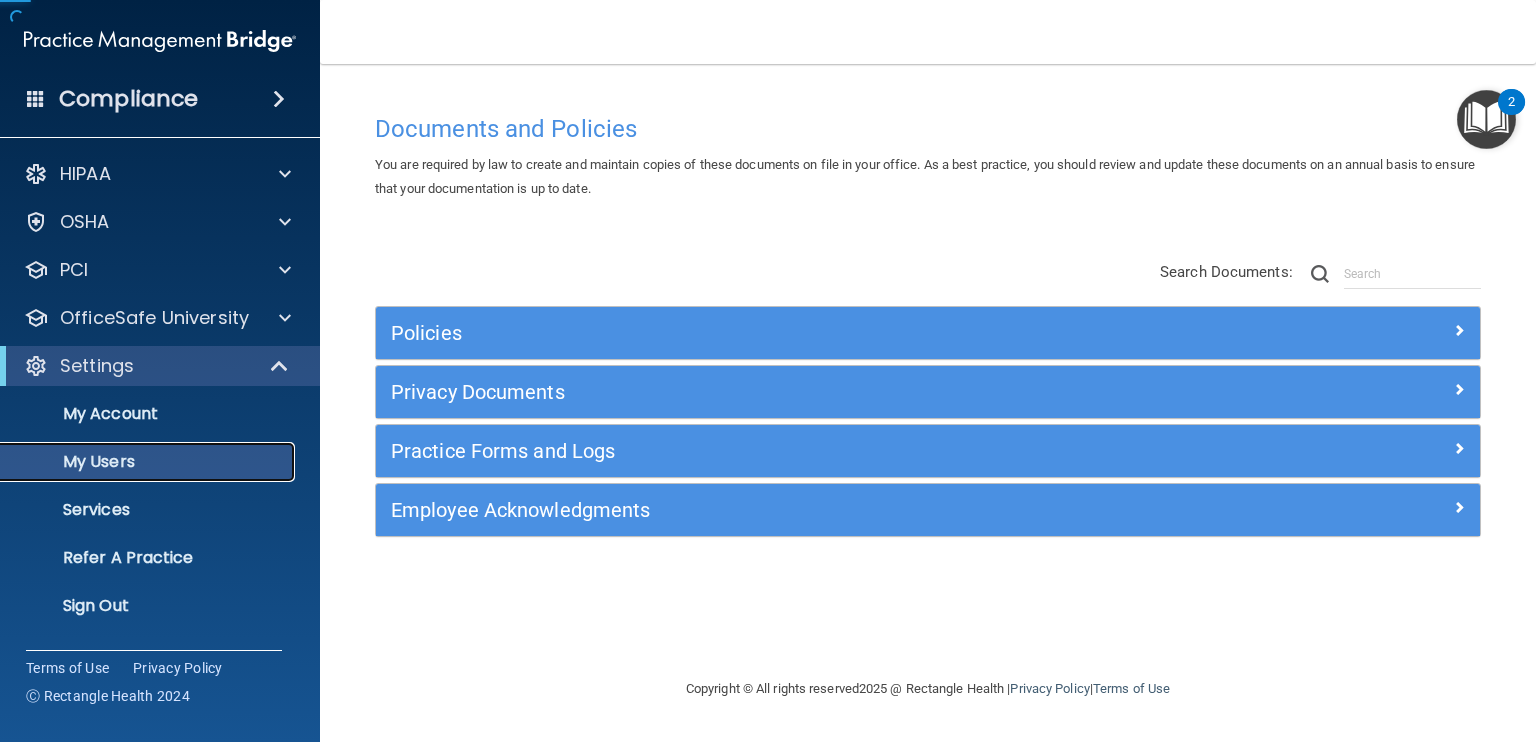 scroll, scrollTop: 0, scrollLeft: 0, axis: both 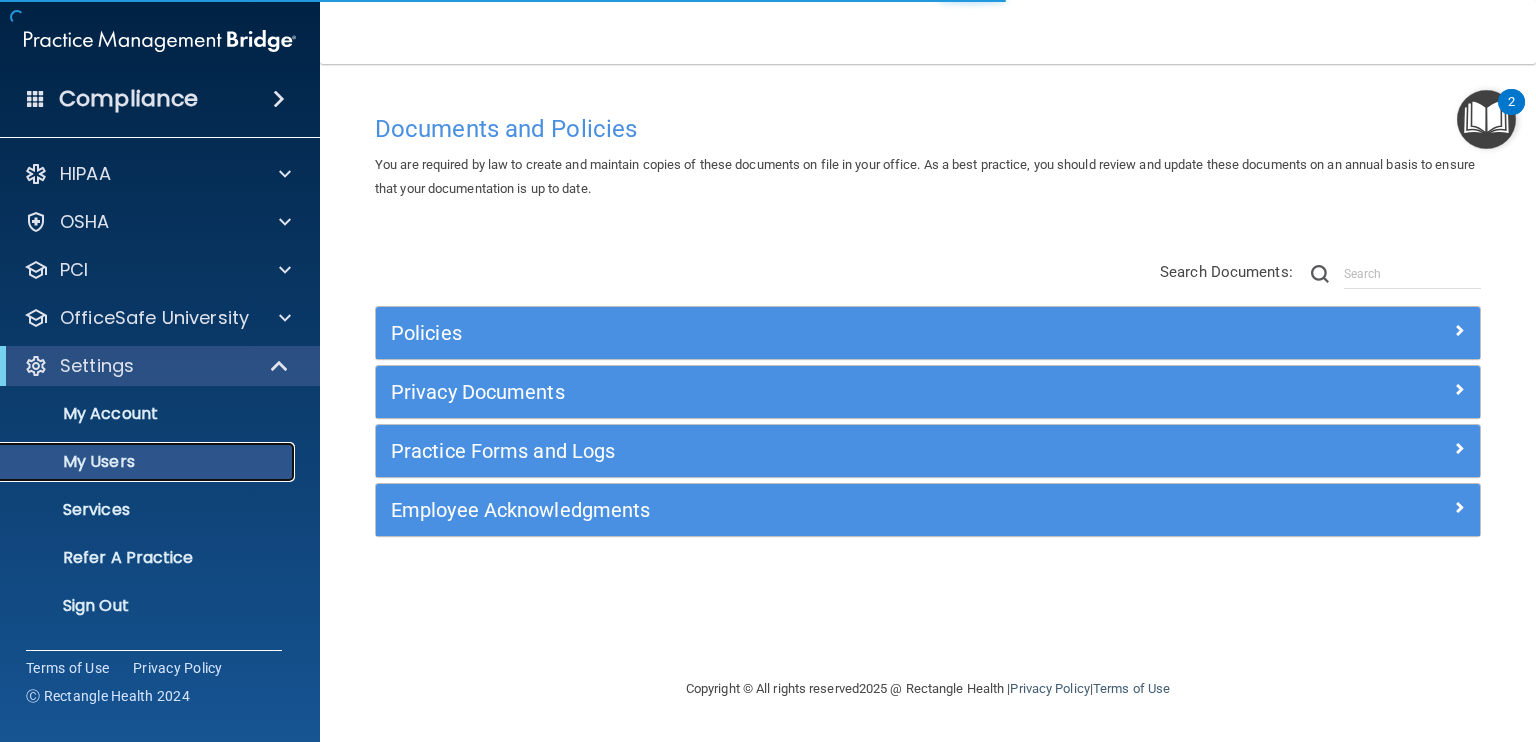 select on "20" 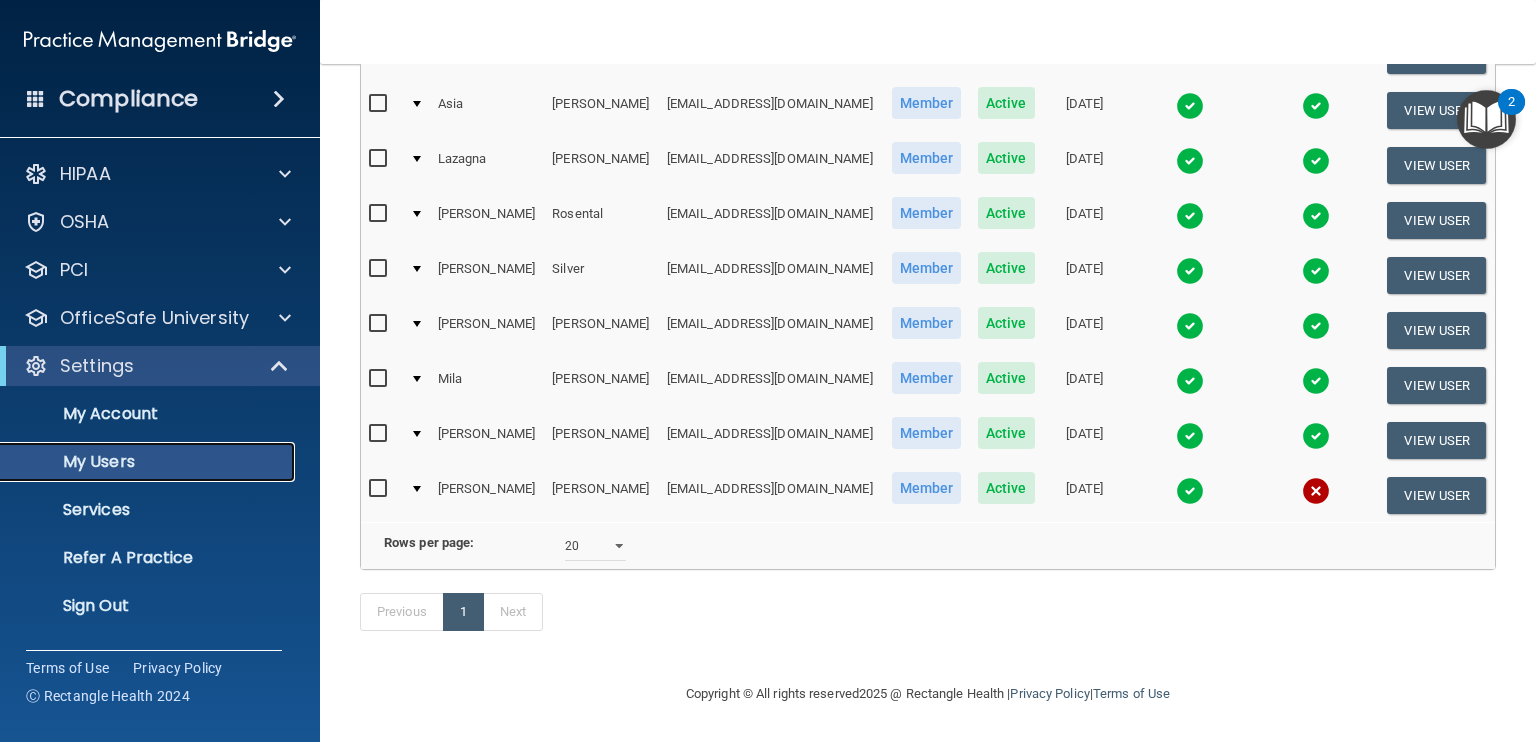 scroll, scrollTop: 752, scrollLeft: 0, axis: vertical 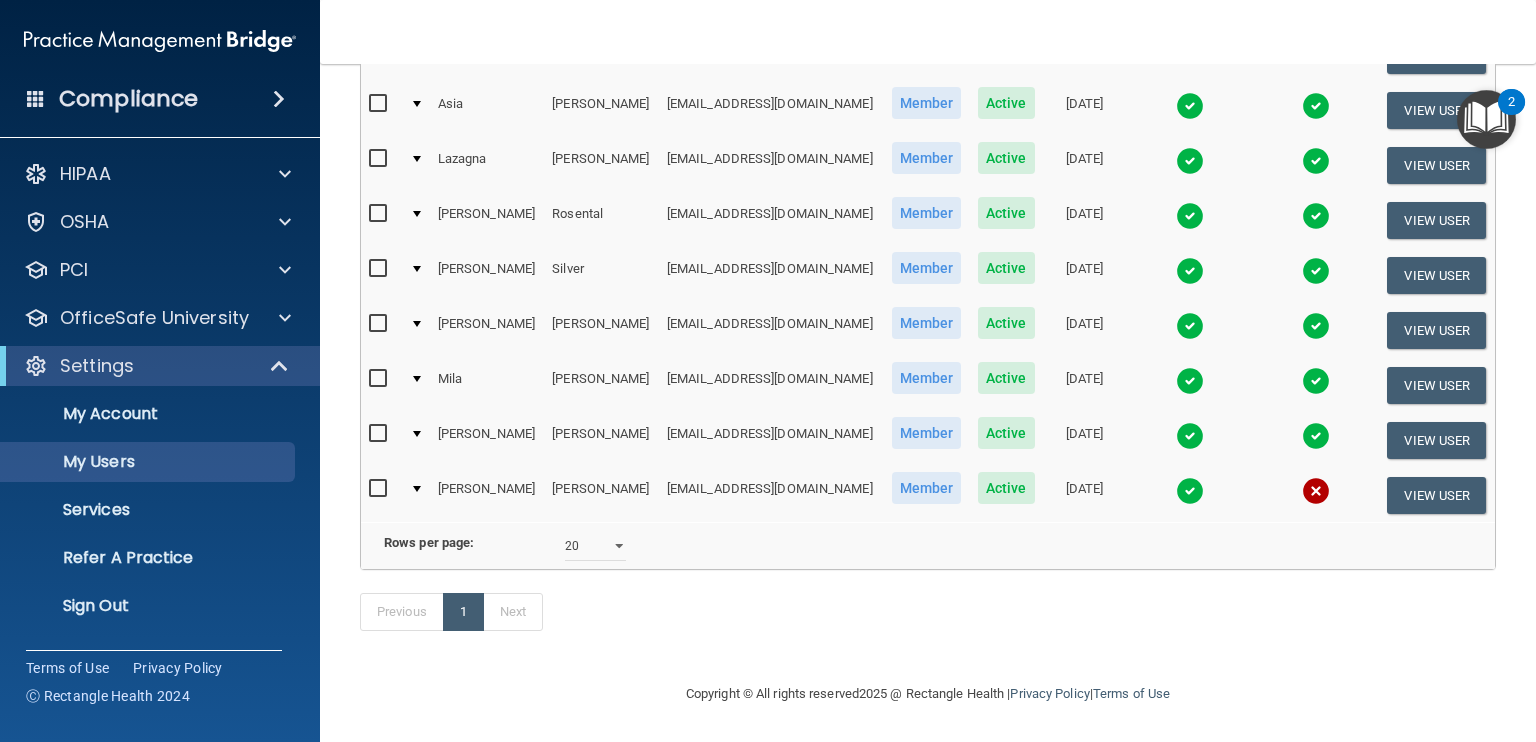 click at bounding box center (415, 495) 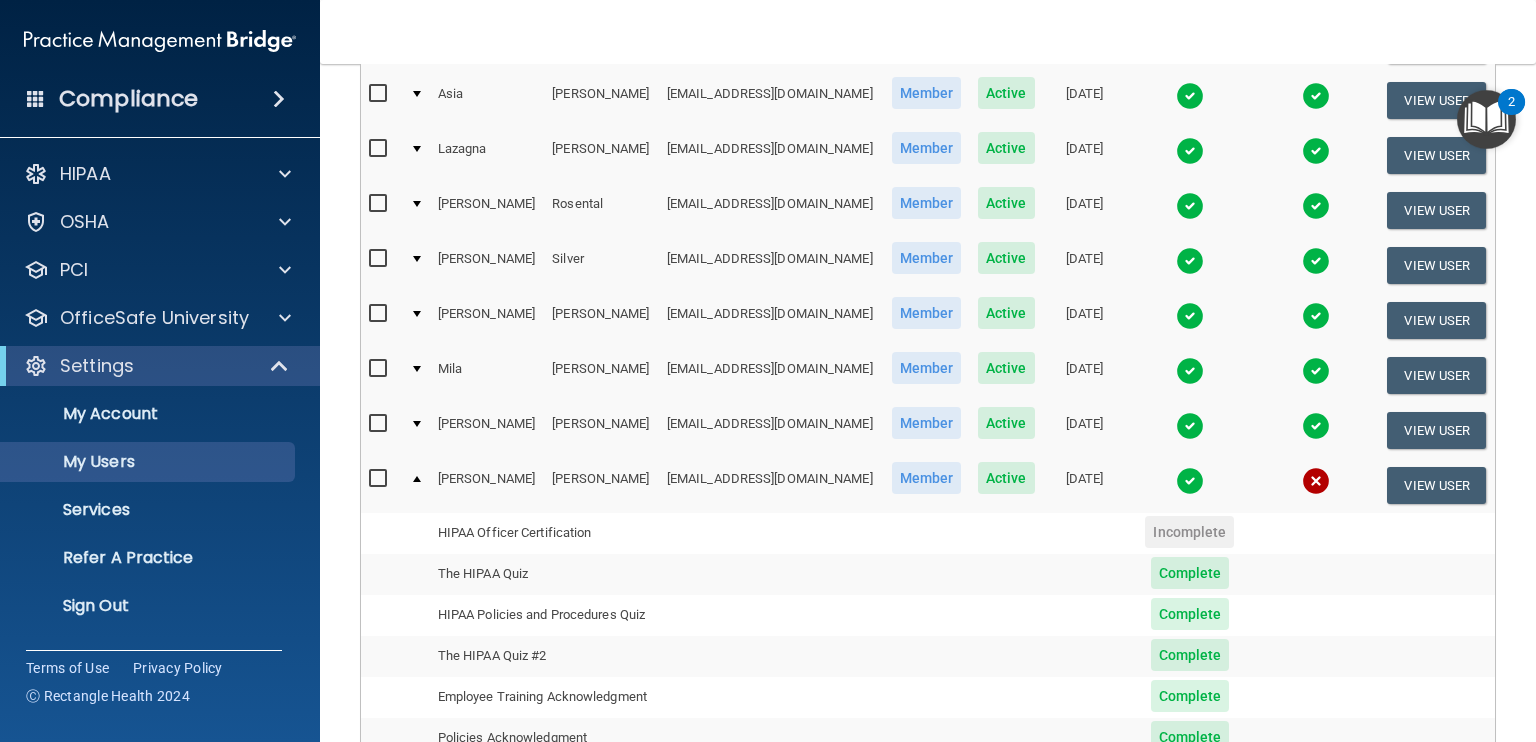 scroll, scrollTop: 1128, scrollLeft: 0, axis: vertical 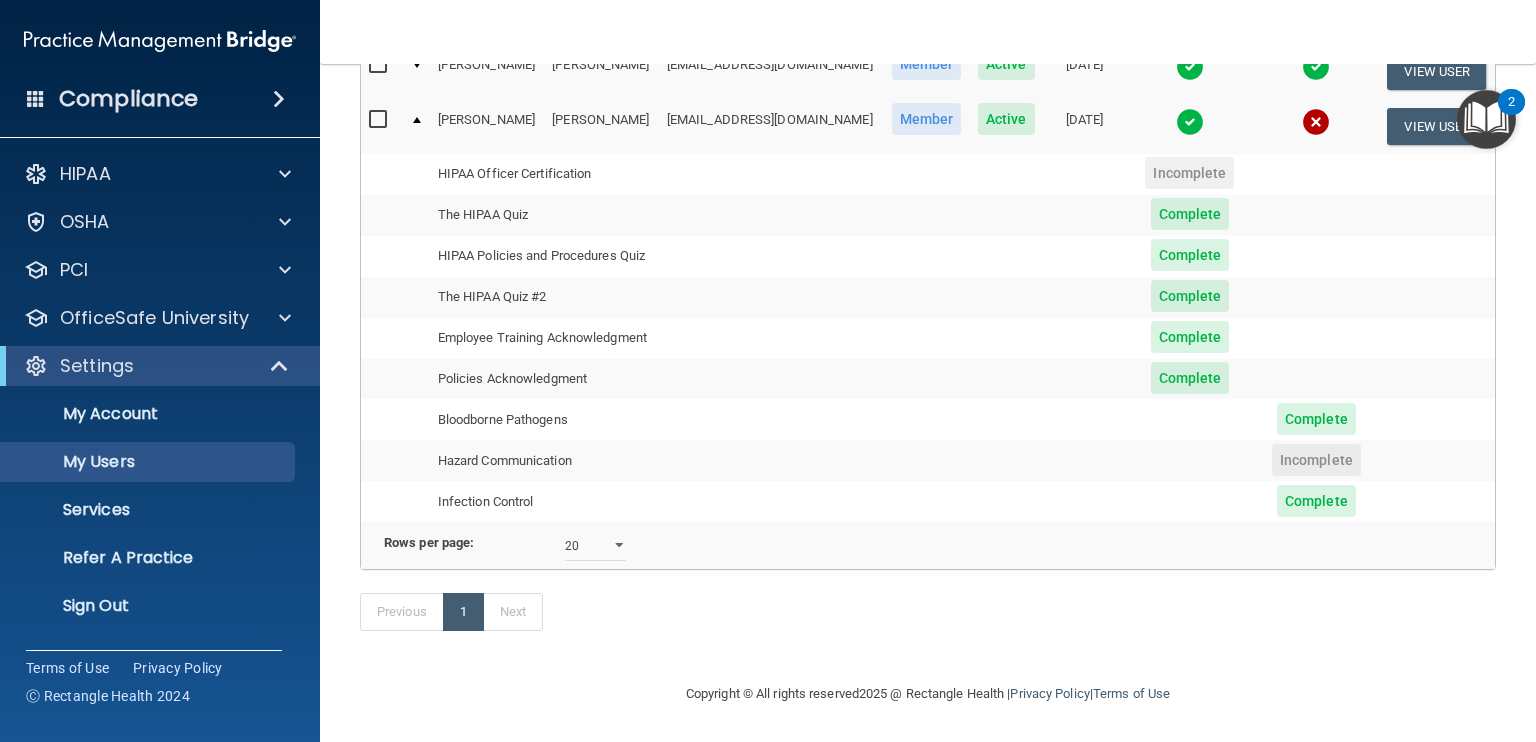 click on "Incomplete" at bounding box center (1316, 460) 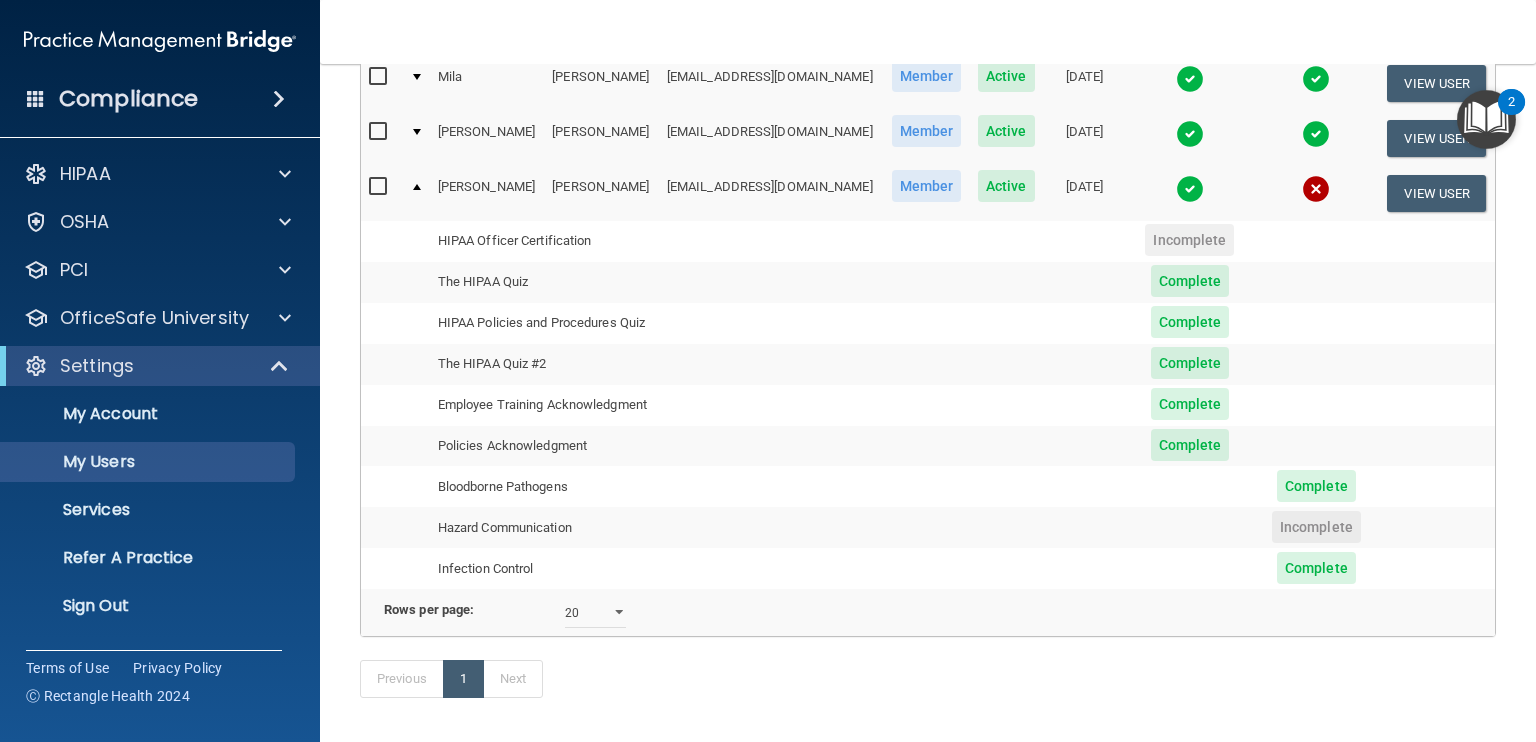 scroll, scrollTop: 1044, scrollLeft: 0, axis: vertical 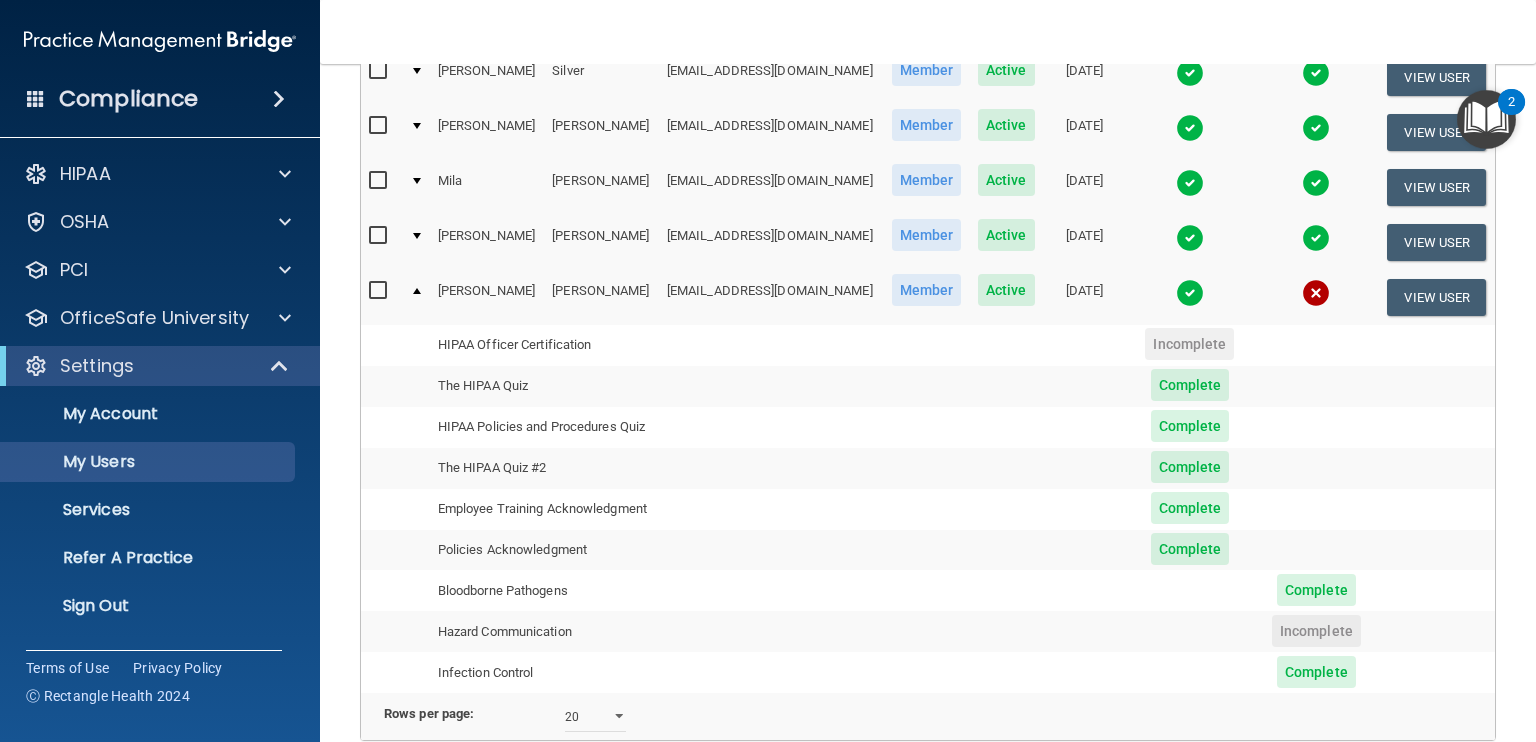 drag, startPoint x: 562, startPoint y: 256, endPoint x: 413, endPoint y: 285, distance: 151.79591 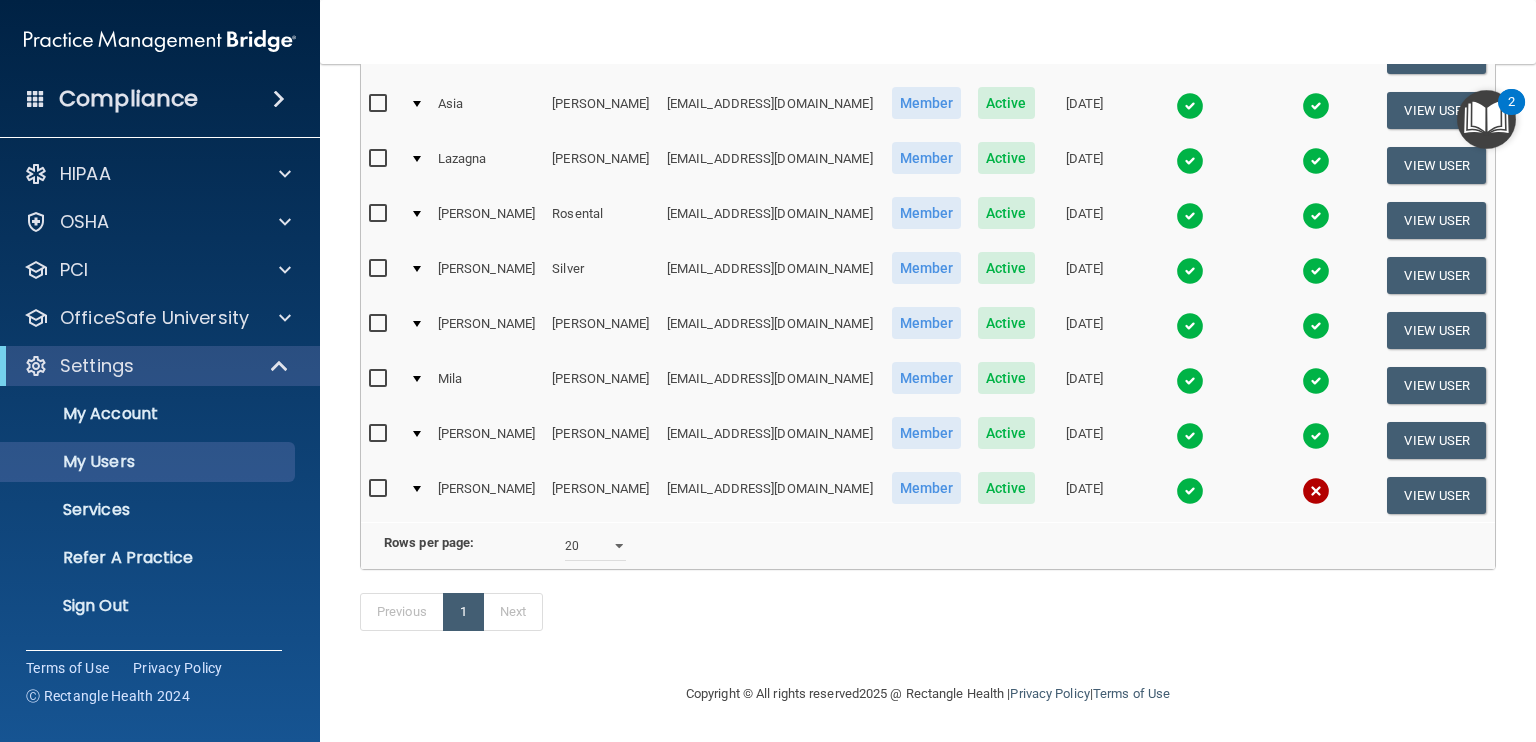 click at bounding box center [380, 489] 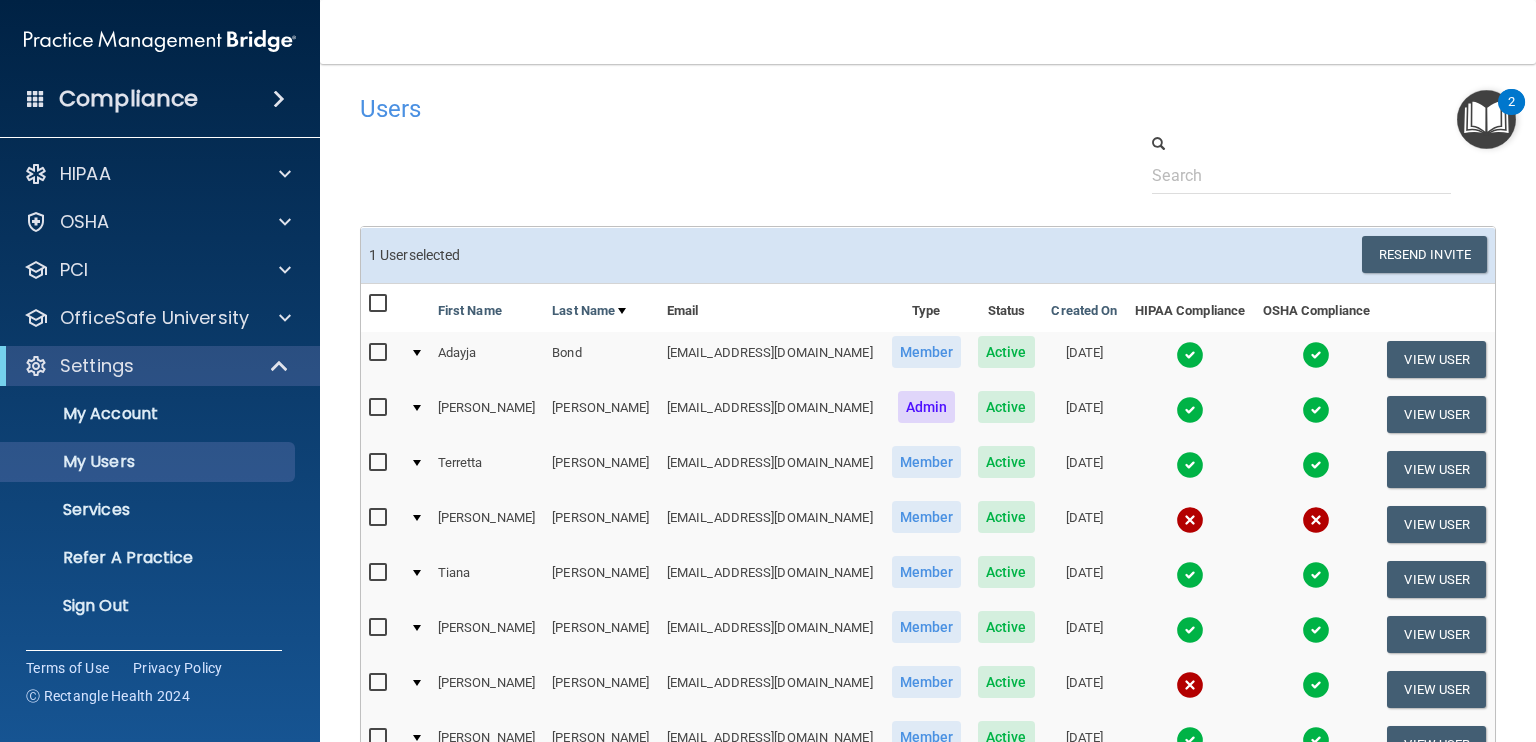 scroll, scrollTop: 0, scrollLeft: 0, axis: both 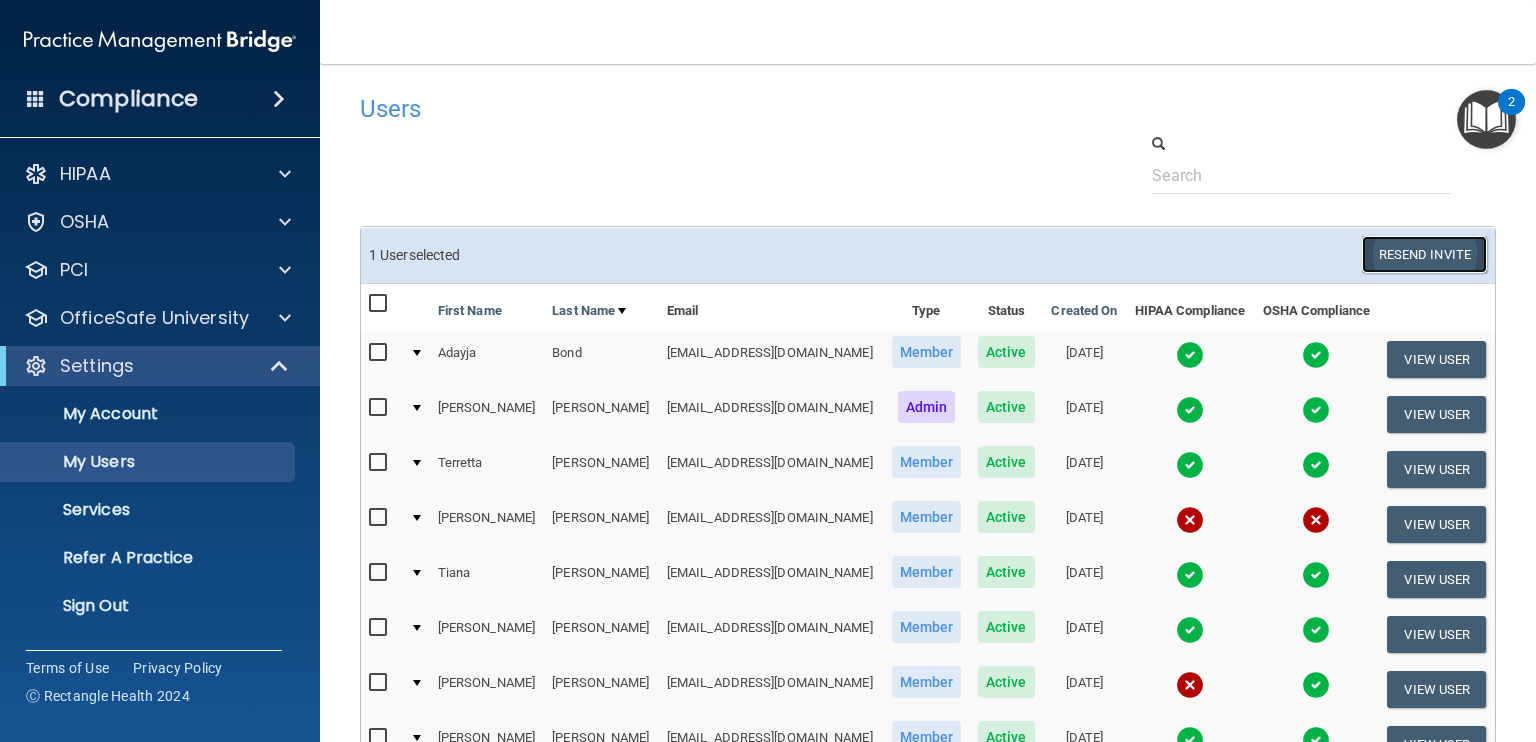 click on "Resend Invite" at bounding box center [1424, 254] 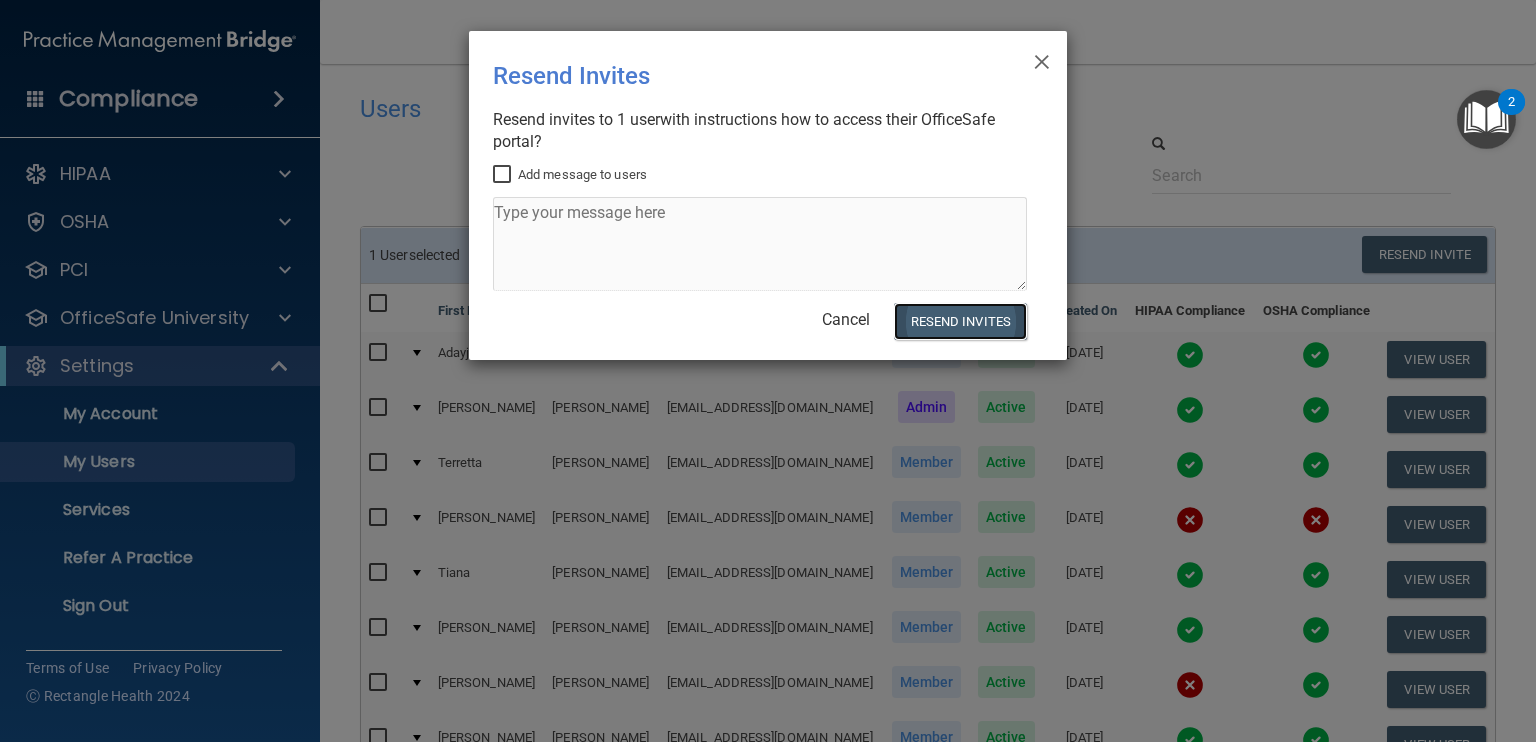 click on "Resend Invites" at bounding box center (960, 321) 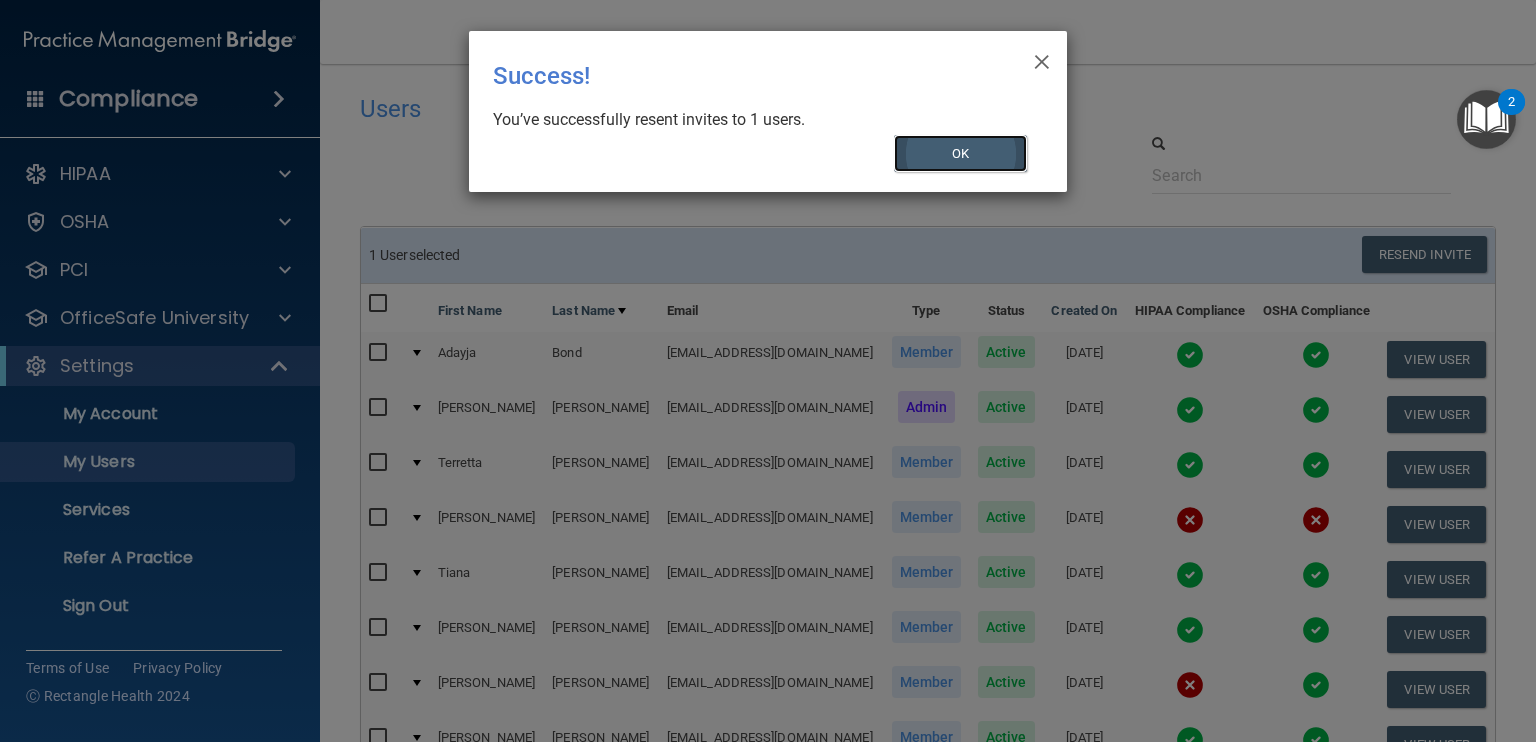 click on "OK" at bounding box center (961, 153) 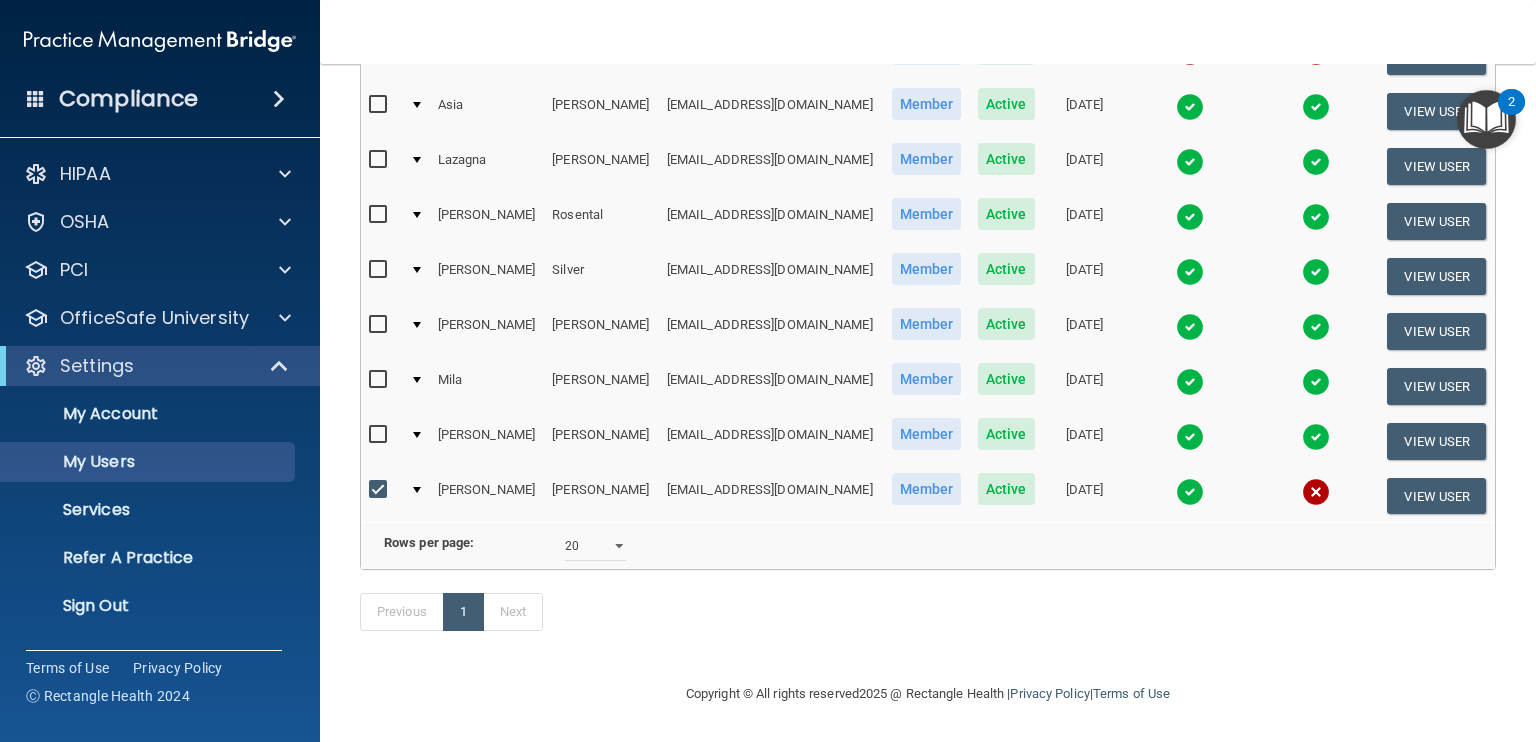 scroll, scrollTop: 762, scrollLeft: 0, axis: vertical 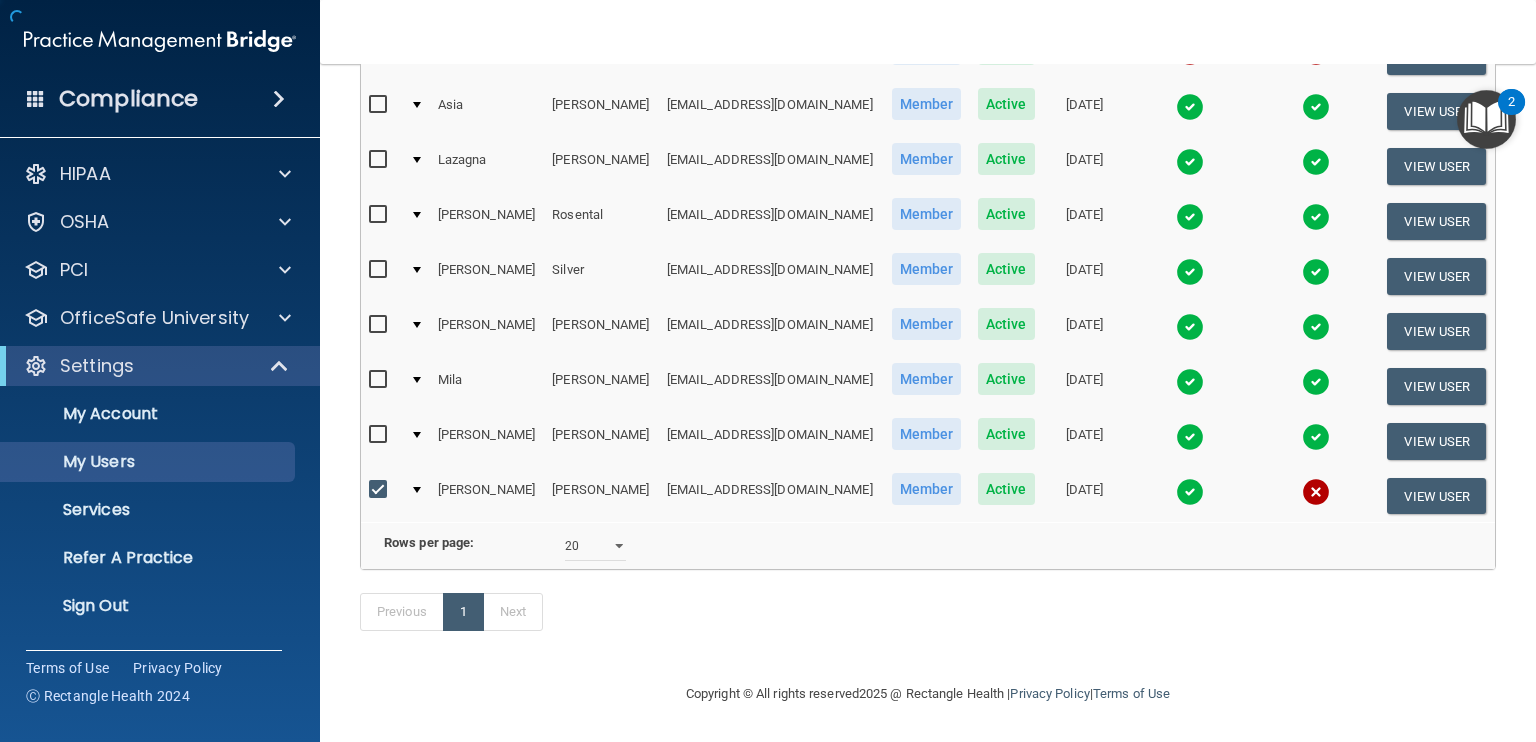 click at bounding box center (417, 490) 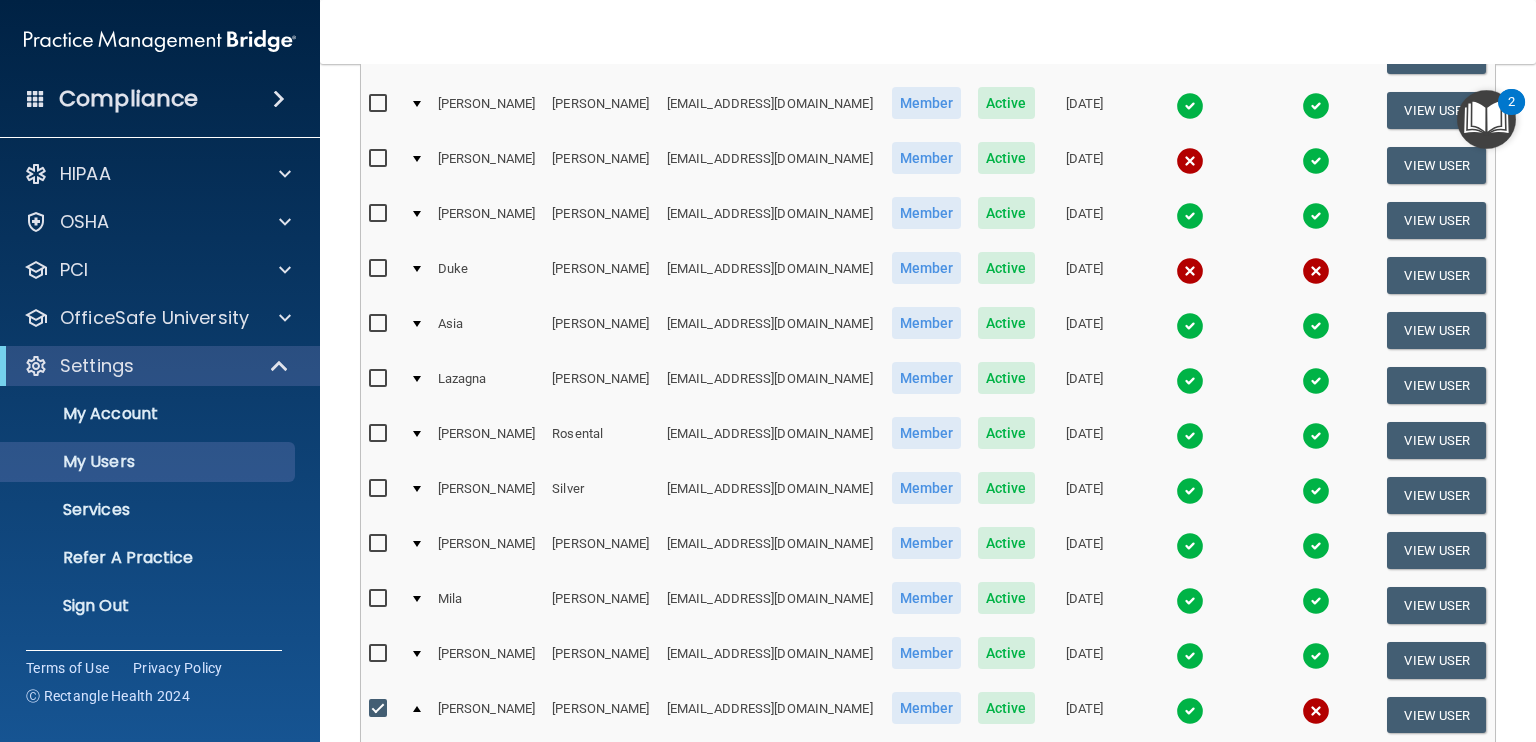 scroll, scrollTop: 521, scrollLeft: 0, axis: vertical 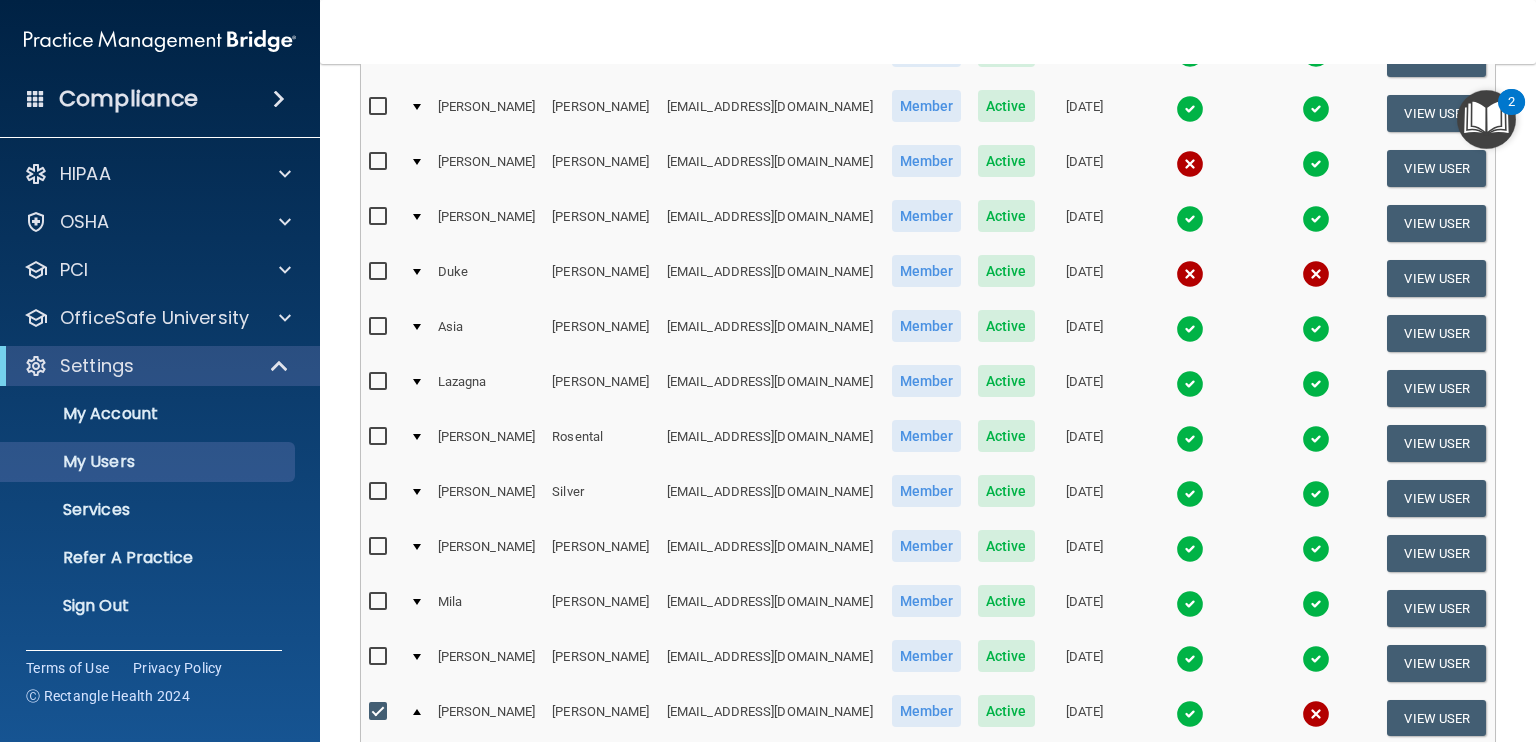 click at bounding box center [415, 278] 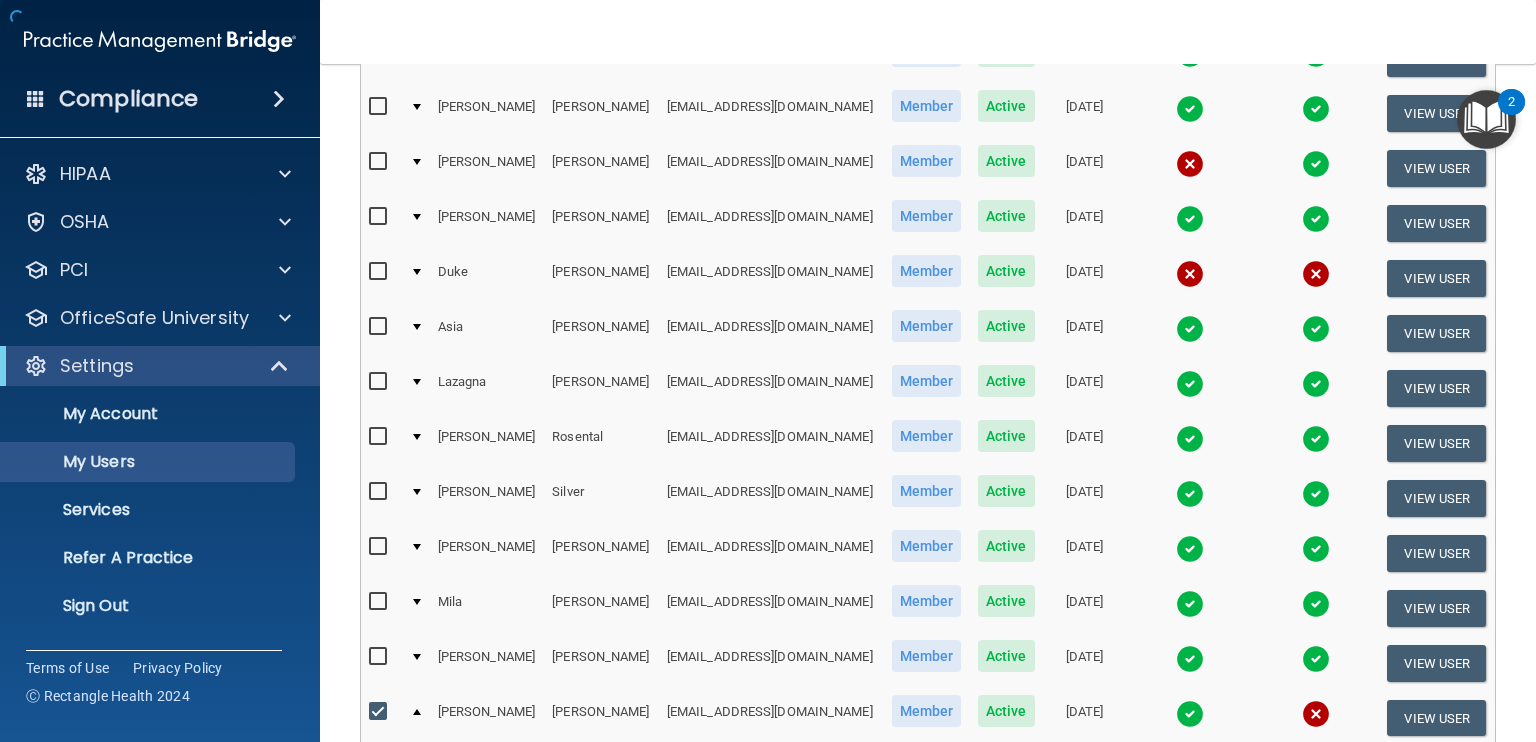 click at bounding box center [417, 272] 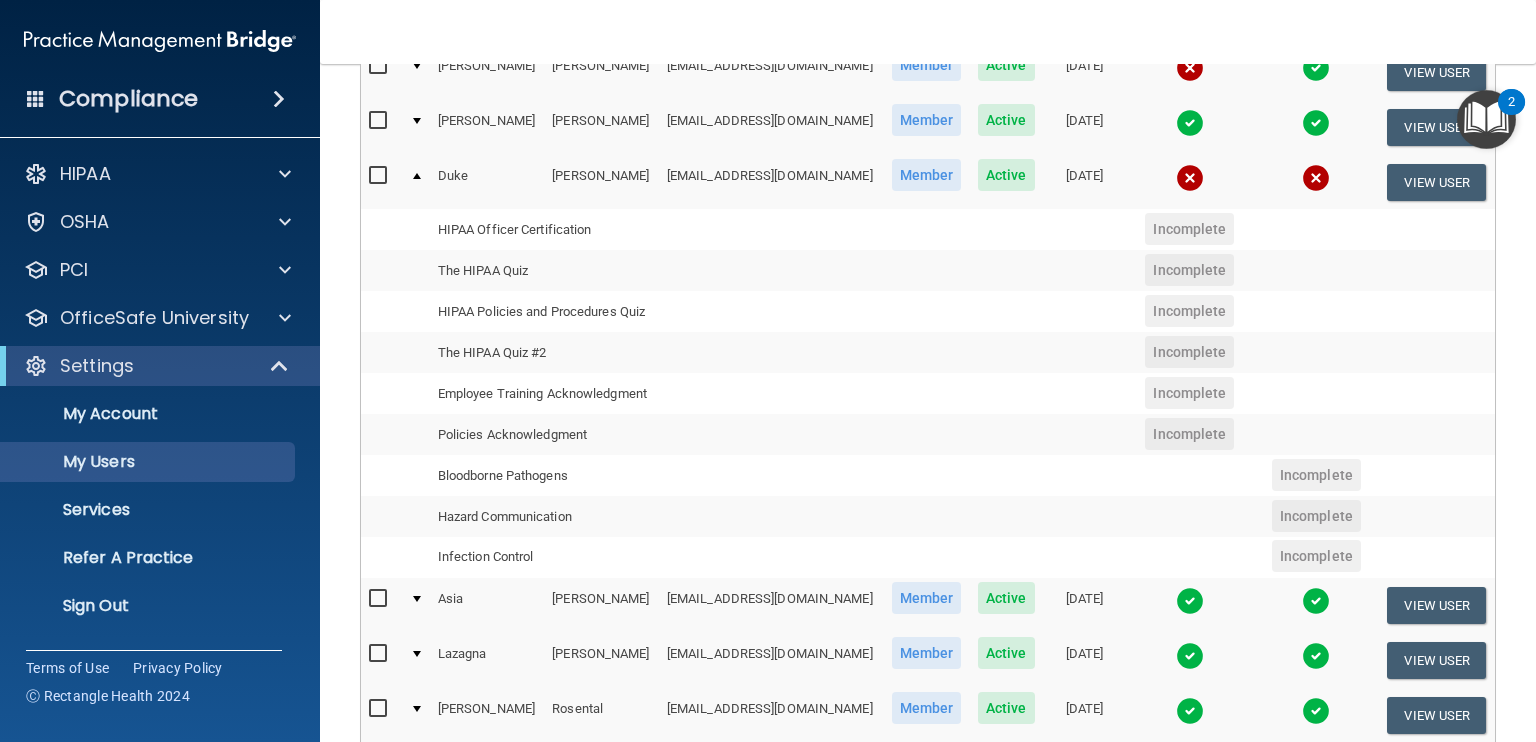 scroll, scrollTop: 616, scrollLeft: 0, axis: vertical 